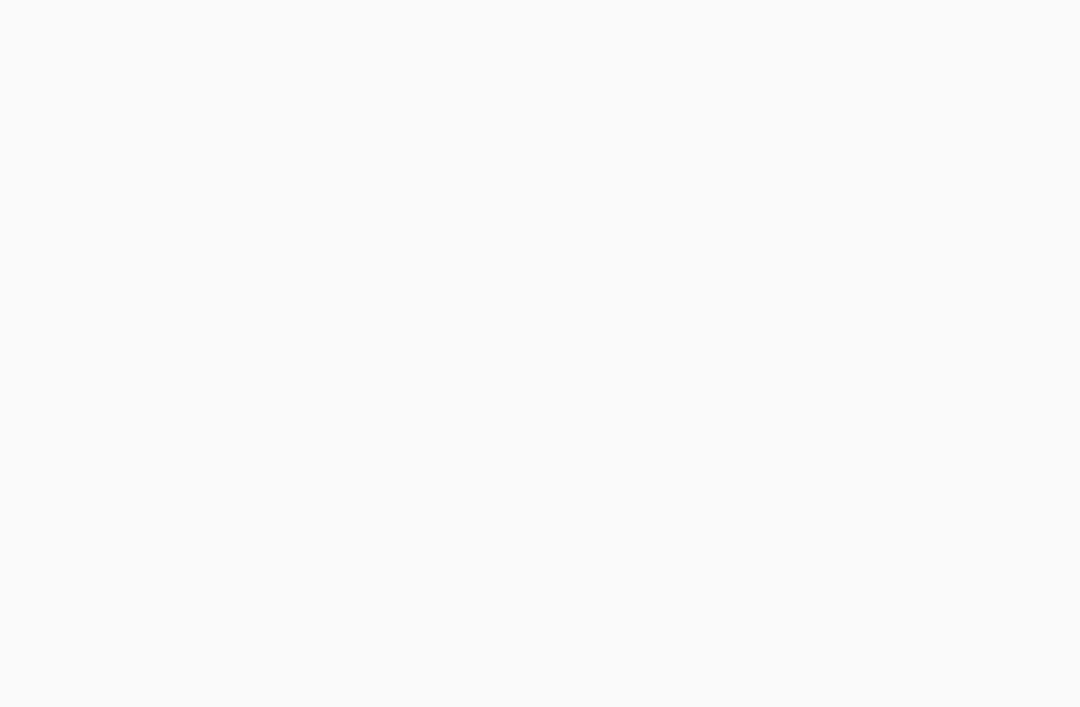 scroll, scrollTop: 0, scrollLeft: 0, axis: both 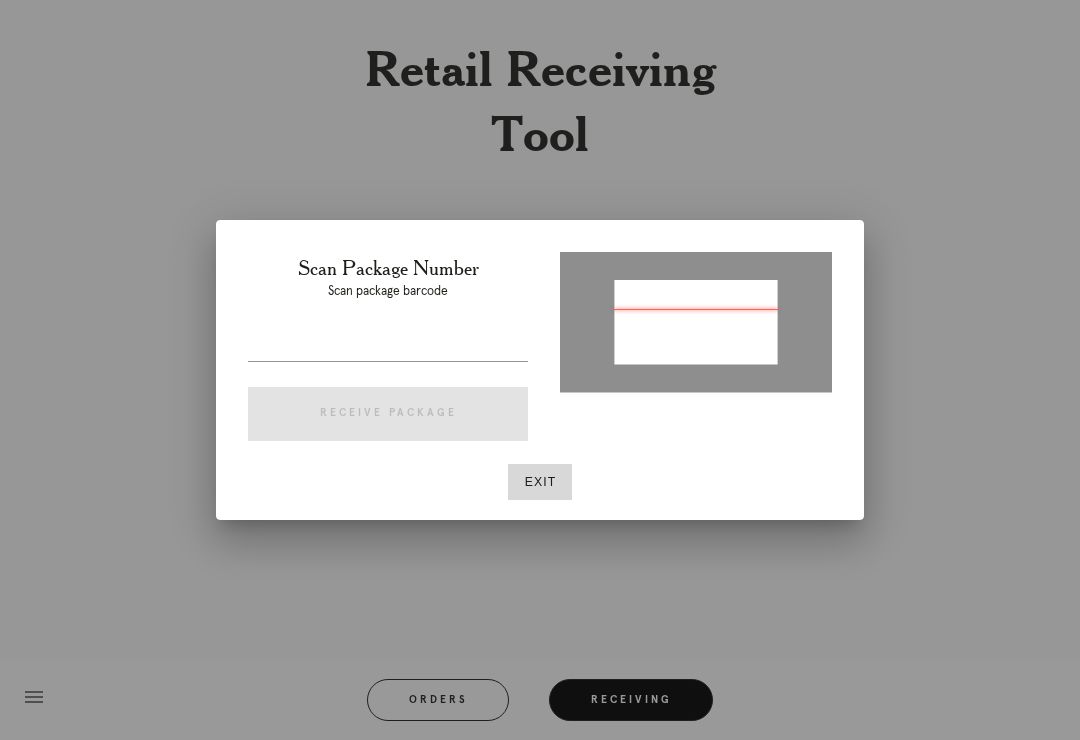 type on "[NUMBER]" 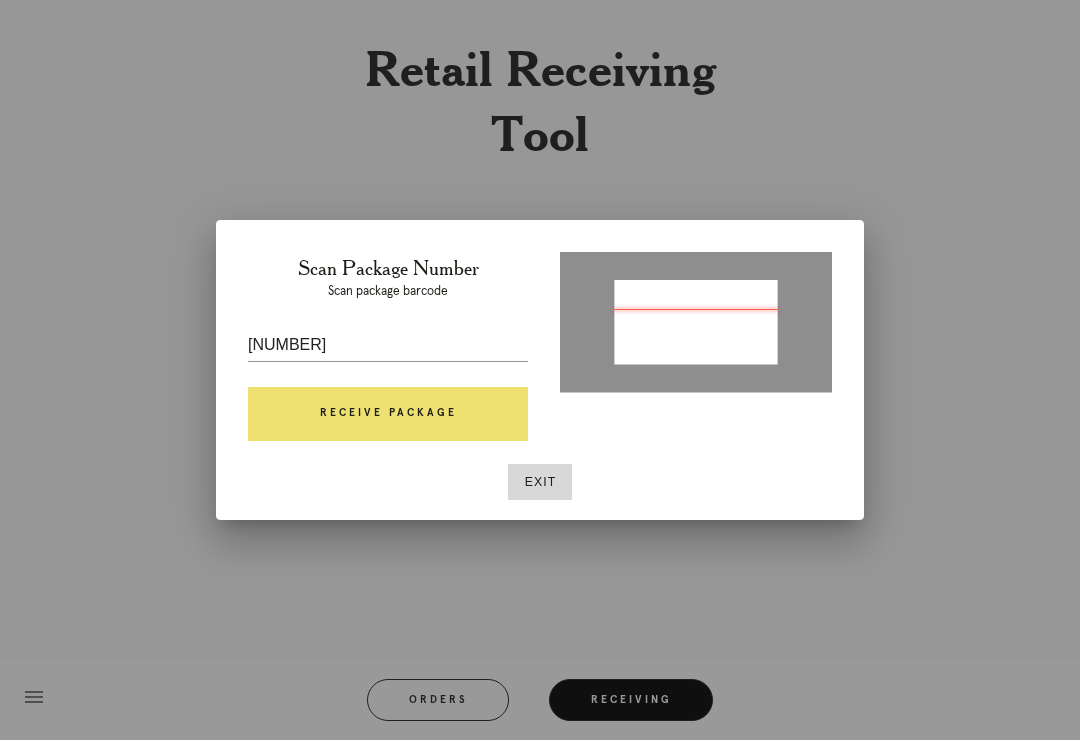 click on "Receive Package" at bounding box center [388, 414] 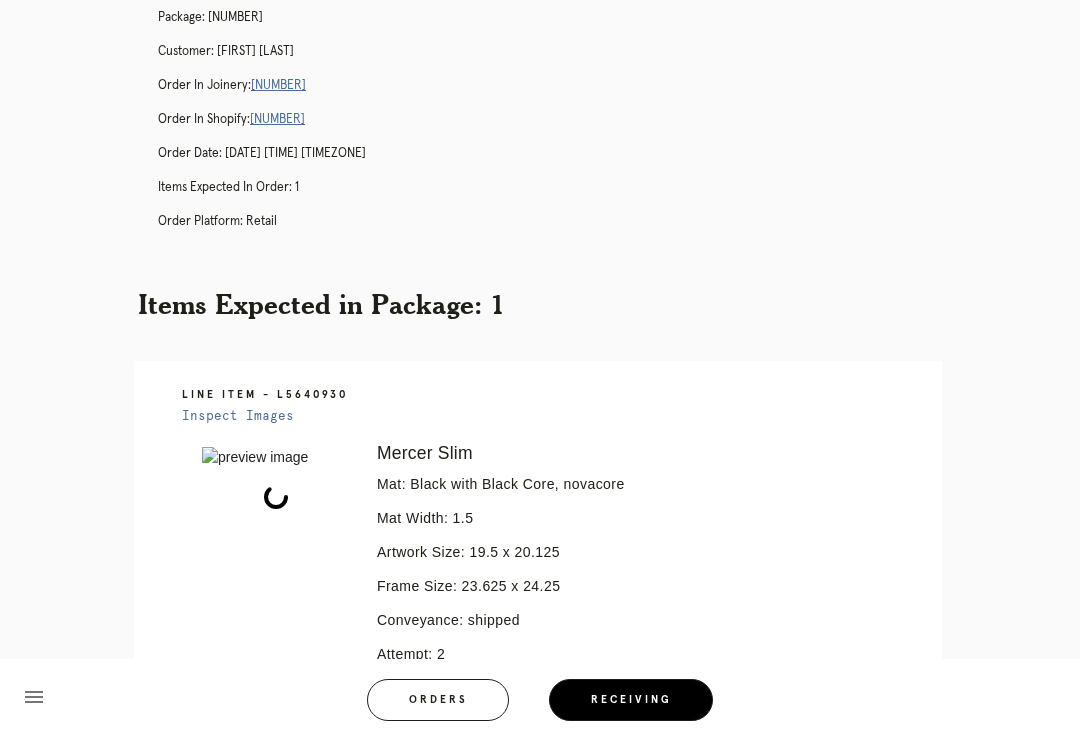 scroll, scrollTop: 79, scrollLeft: 0, axis: vertical 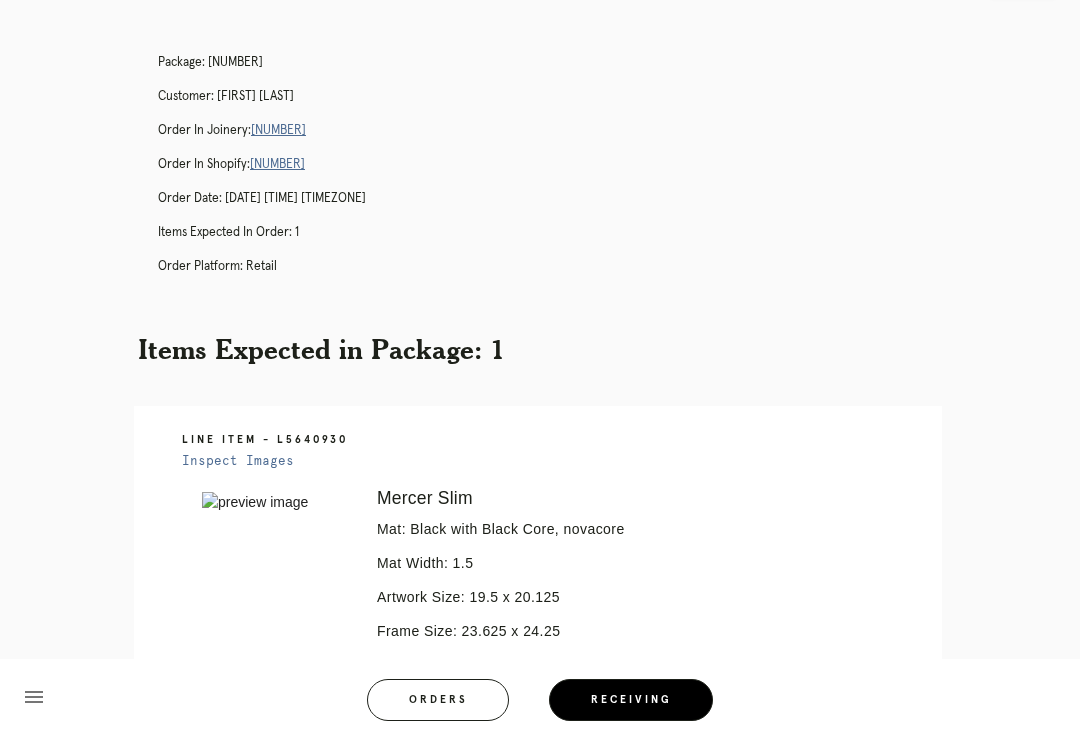click on "[NUMBER]" at bounding box center [278, 130] 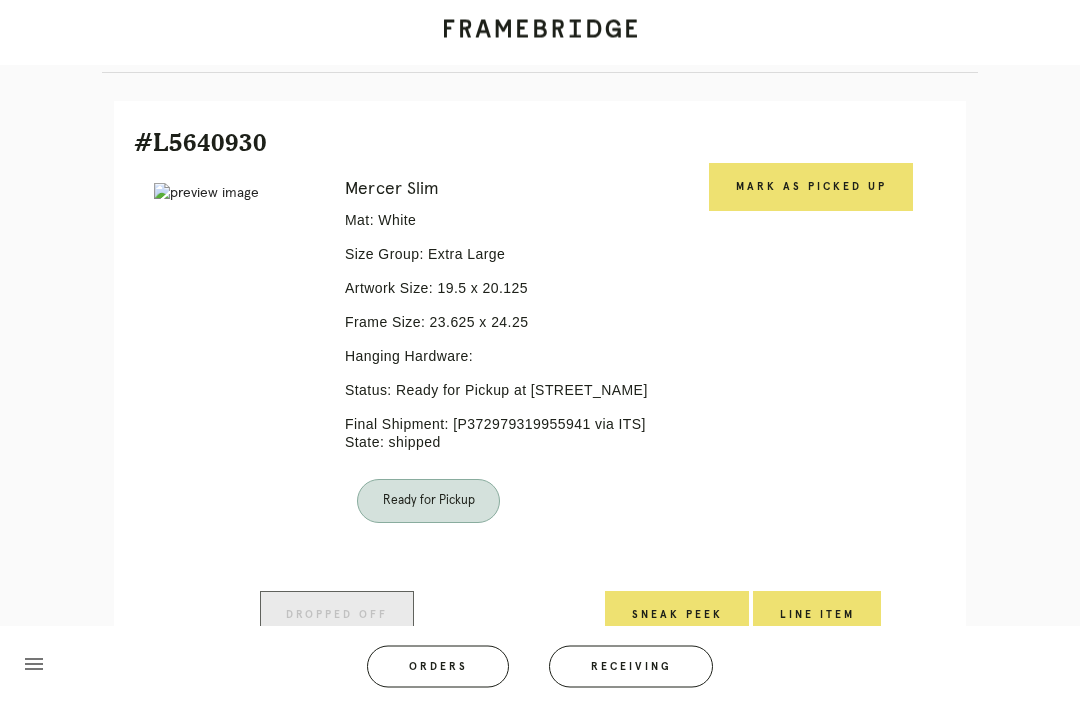 scroll, scrollTop: 446, scrollLeft: 0, axis: vertical 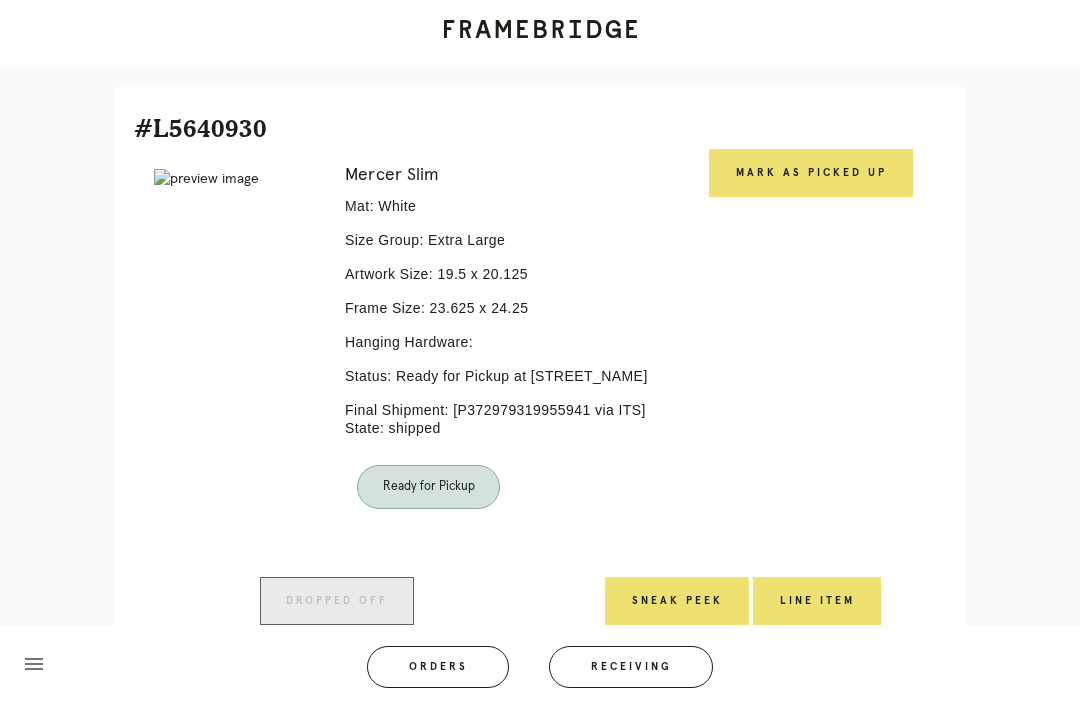 click on "Mark as Picked Up" at bounding box center [811, 173] 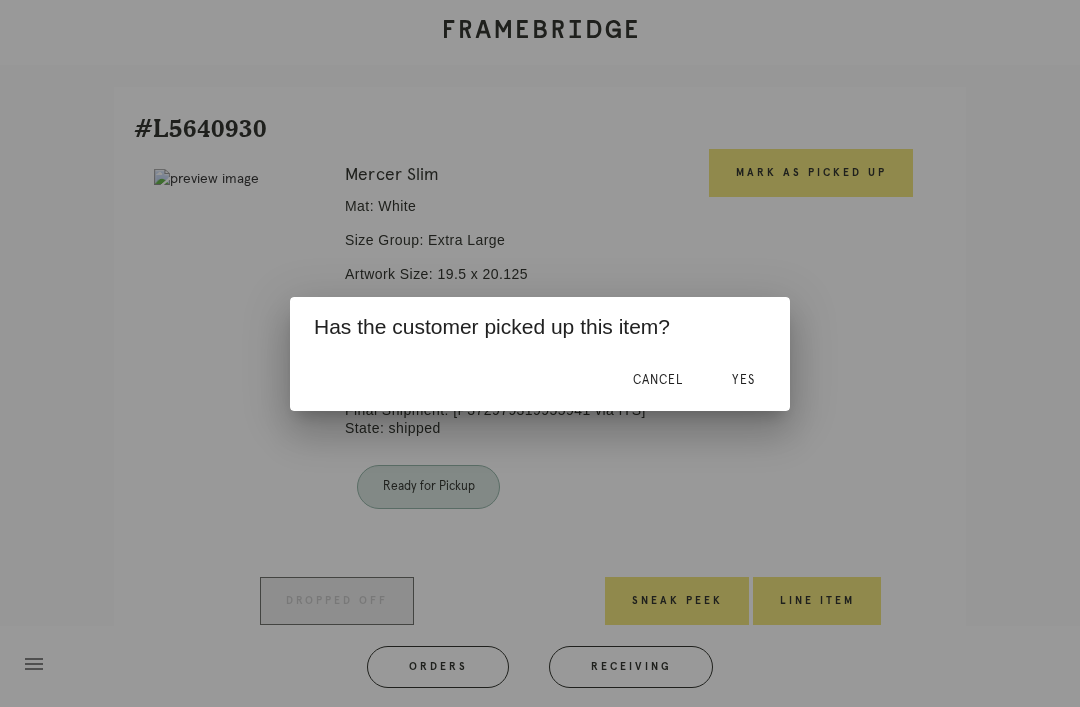 click on "Yes" at bounding box center (743, 381) 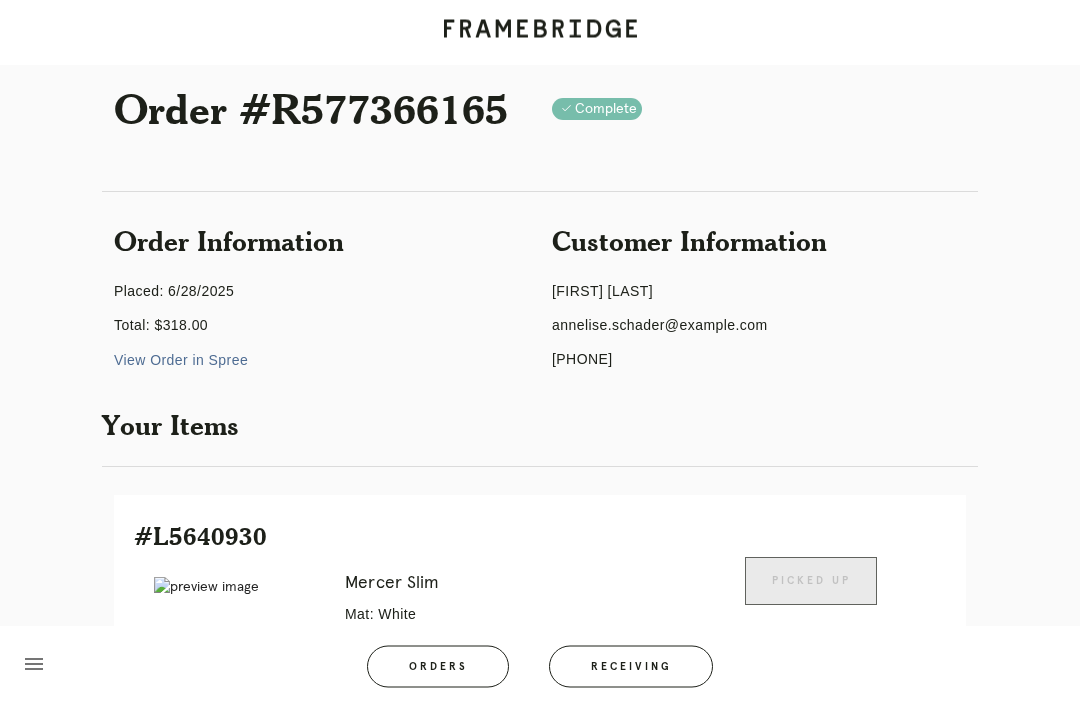 scroll, scrollTop: 0, scrollLeft: 0, axis: both 